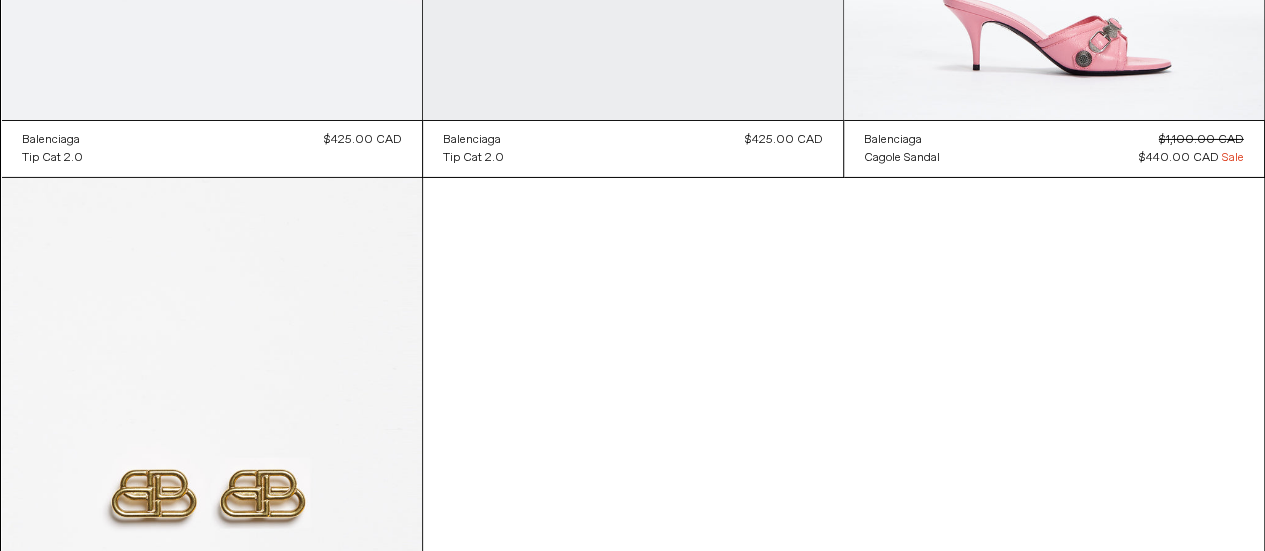 scroll, scrollTop: 18706, scrollLeft: 0, axis: vertical 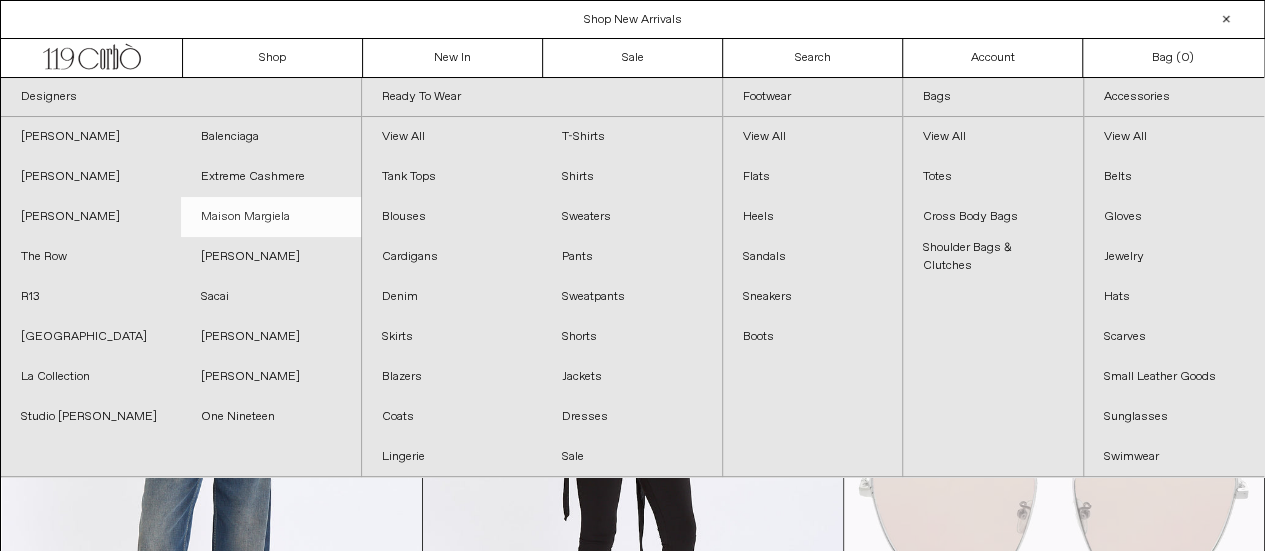 click on "Maison Margiela" at bounding box center (271, 217) 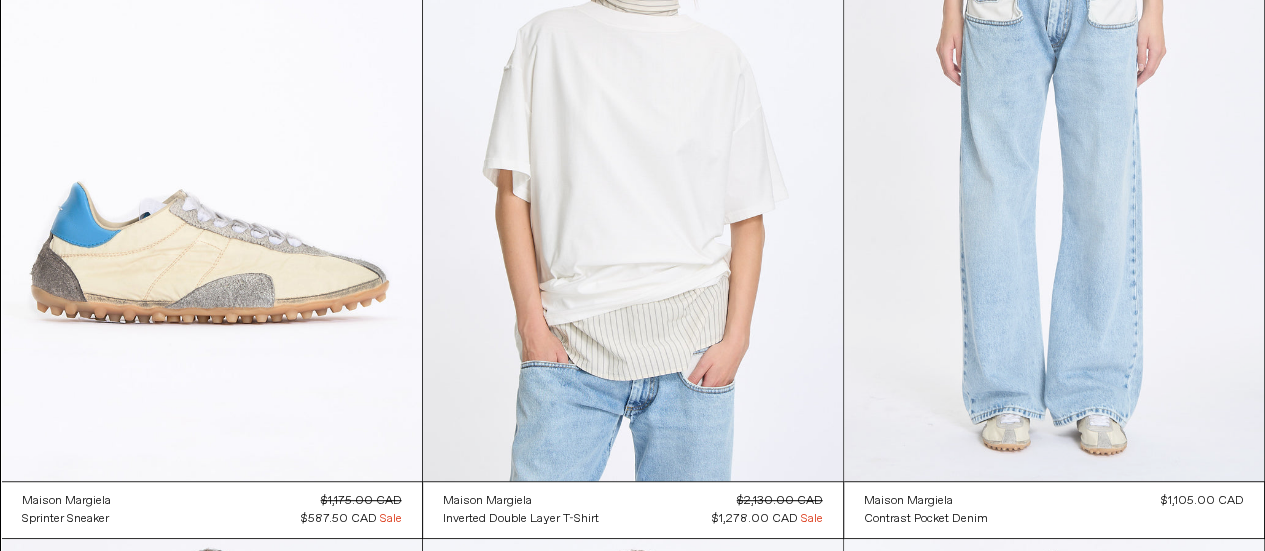 scroll, scrollTop: 400, scrollLeft: 0, axis: vertical 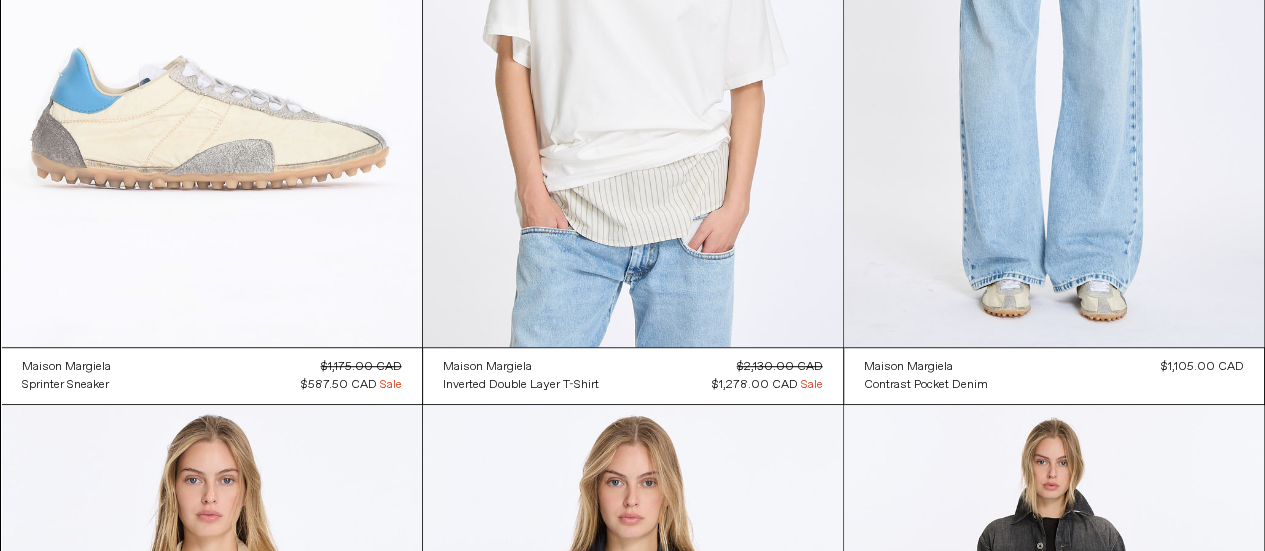 click at bounding box center [212, 32] 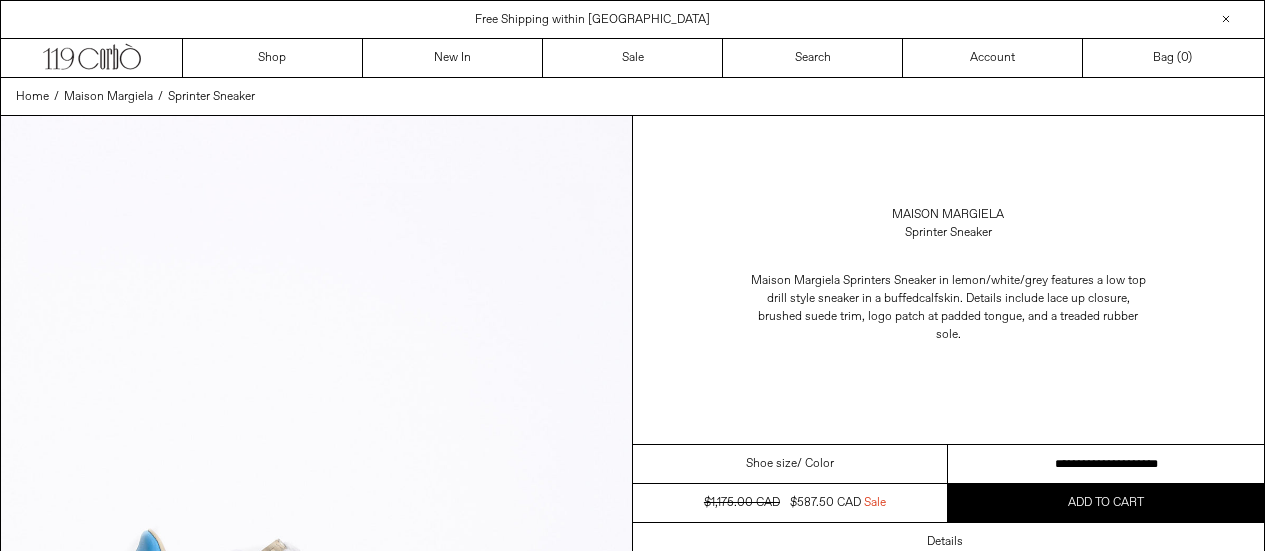 scroll, scrollTop: 0, scrollLeft: 0, axis: both 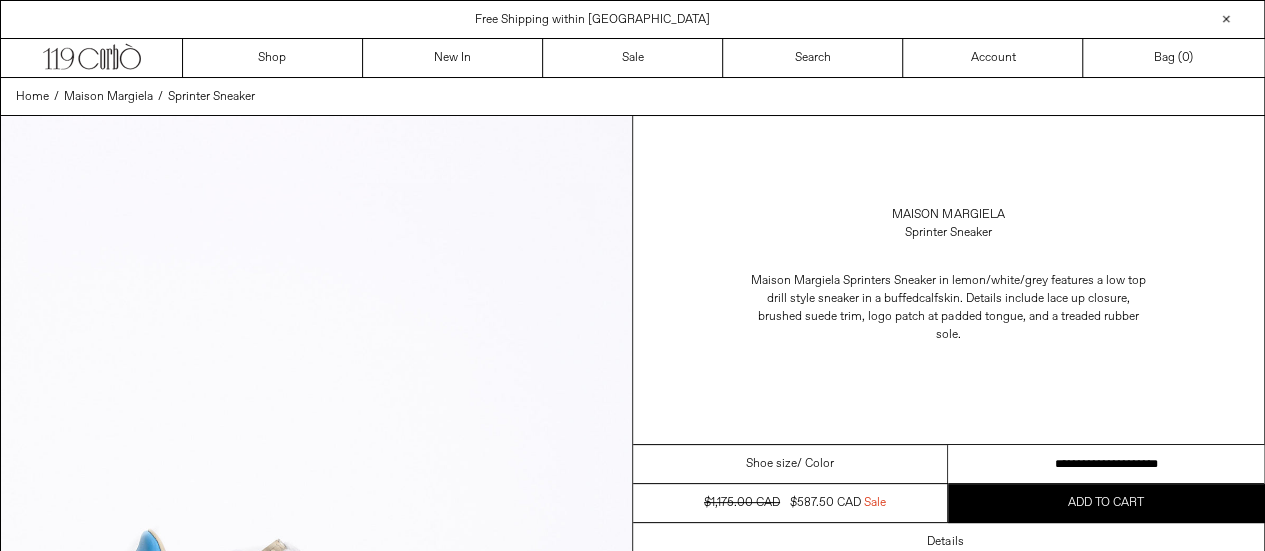 drag, startPoint x: 1156, startPoint y: 453, endPoint x: 1170, endPoint y: 455, distance: 14.142136 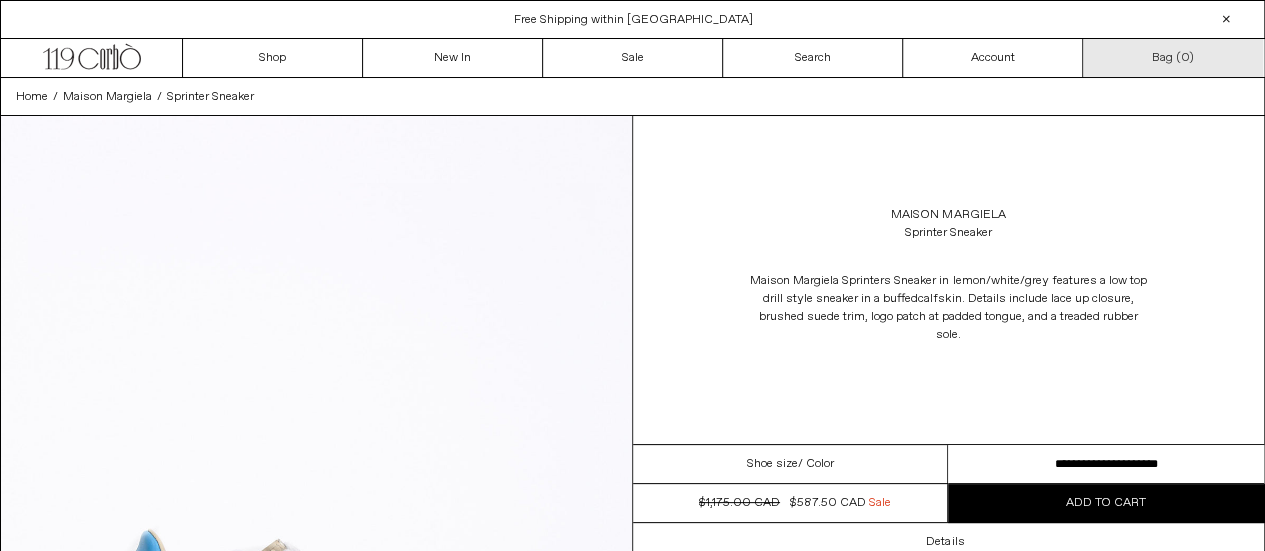 scroll, scrollTop: 0, scrollLeft: 0, axis: both 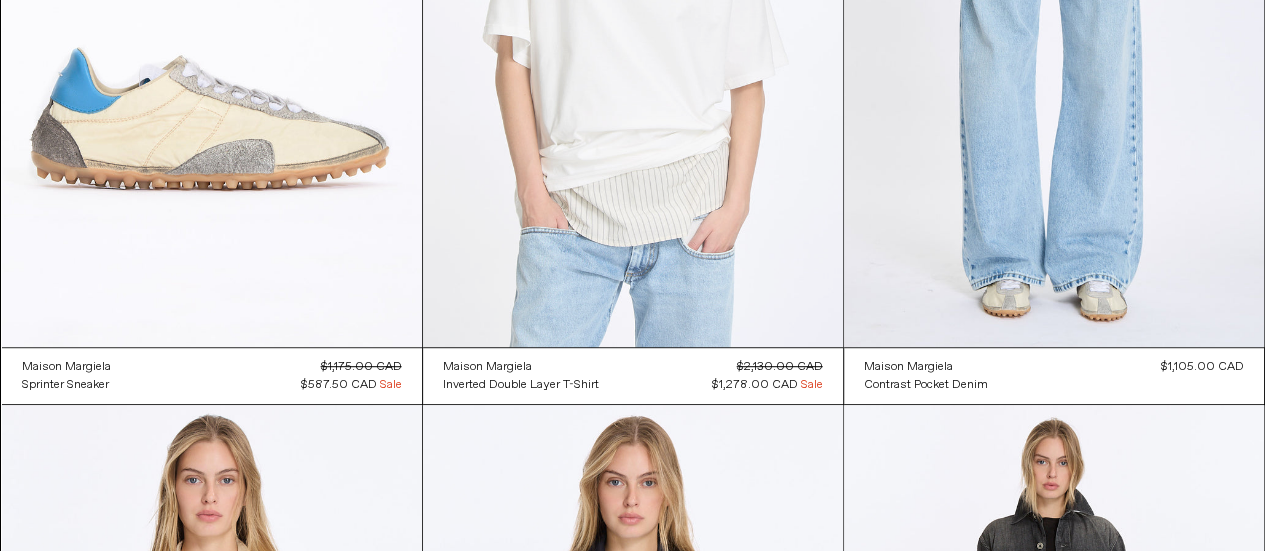 click at bounding box center [633, 32] 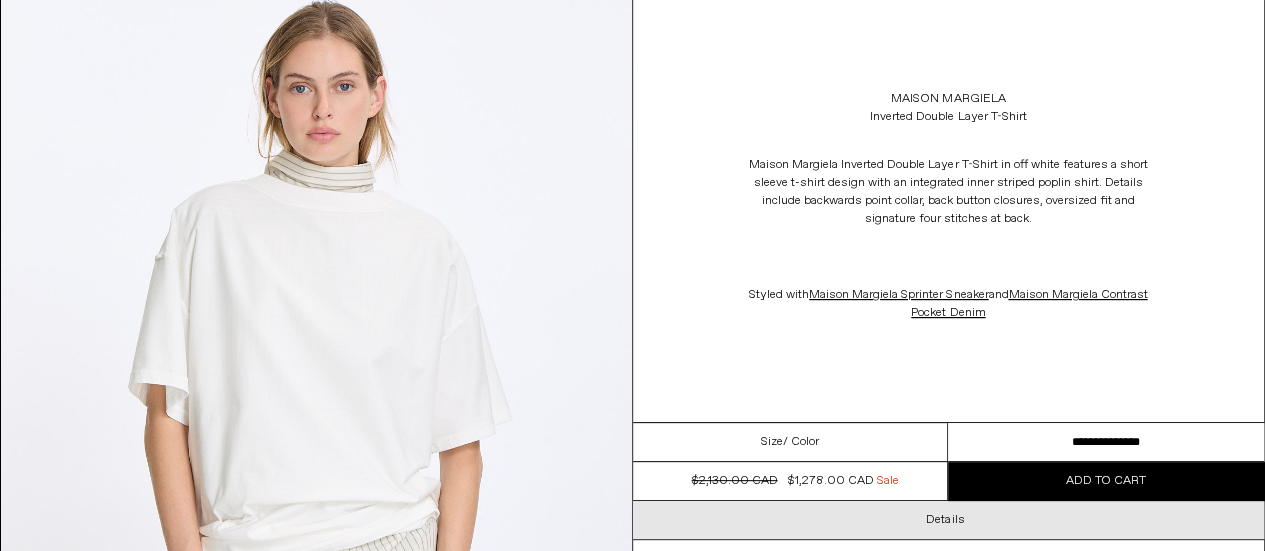scroll, scrollTop: 0, scrollLeft: 0, axis: both 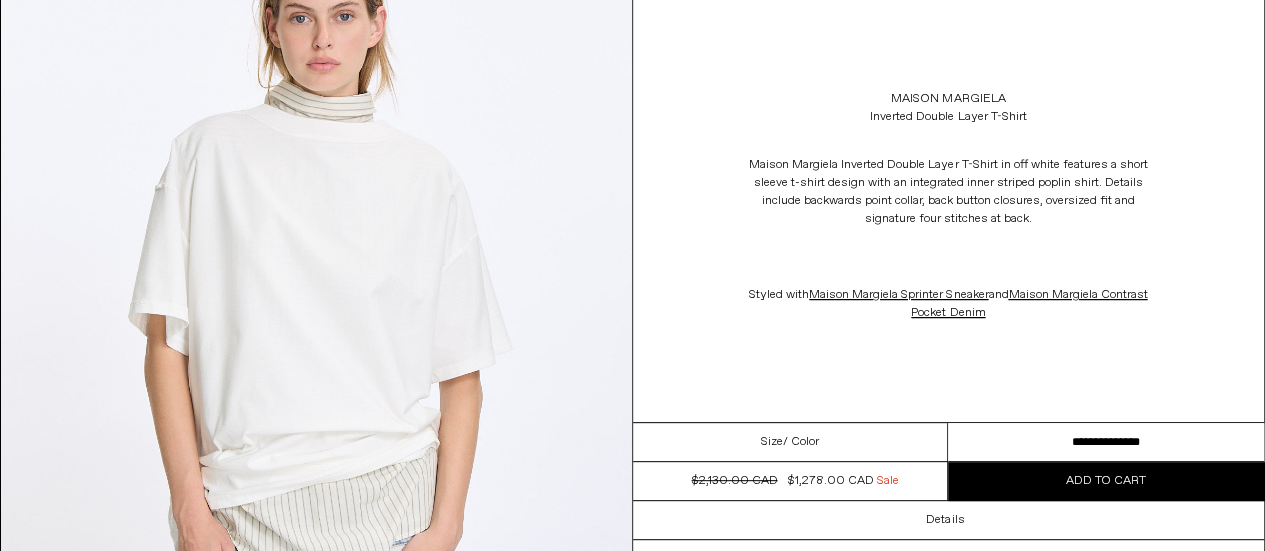 click on "**********" at bounding box center (1106, 442) 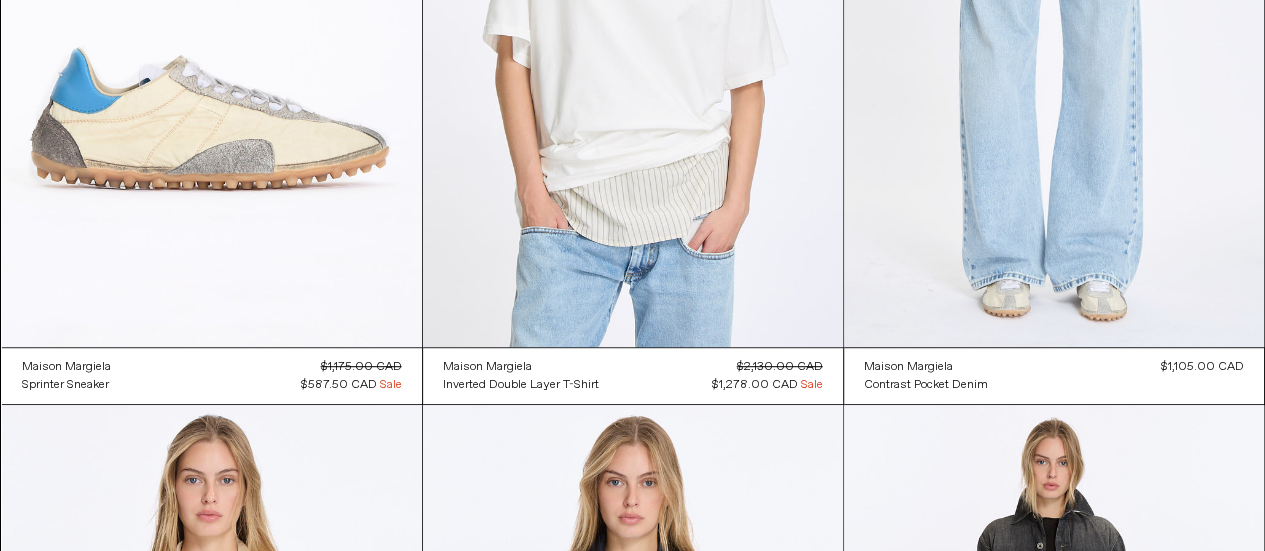 scroll, scrollTop: 0, scrollLeft: 0, axis: both 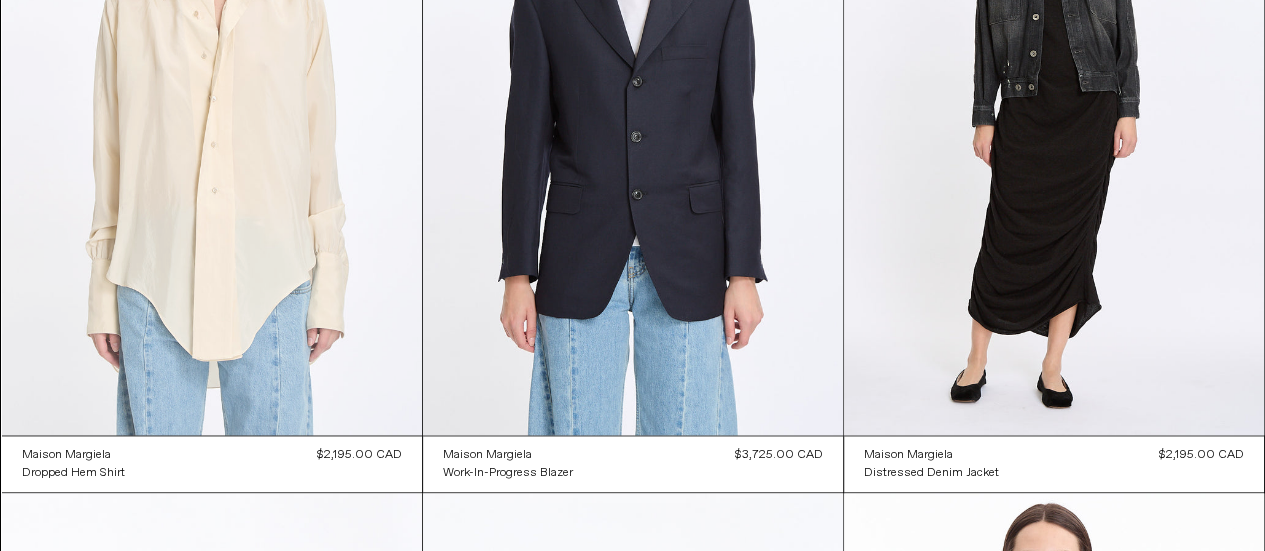 click at bounding box center [212, 120] 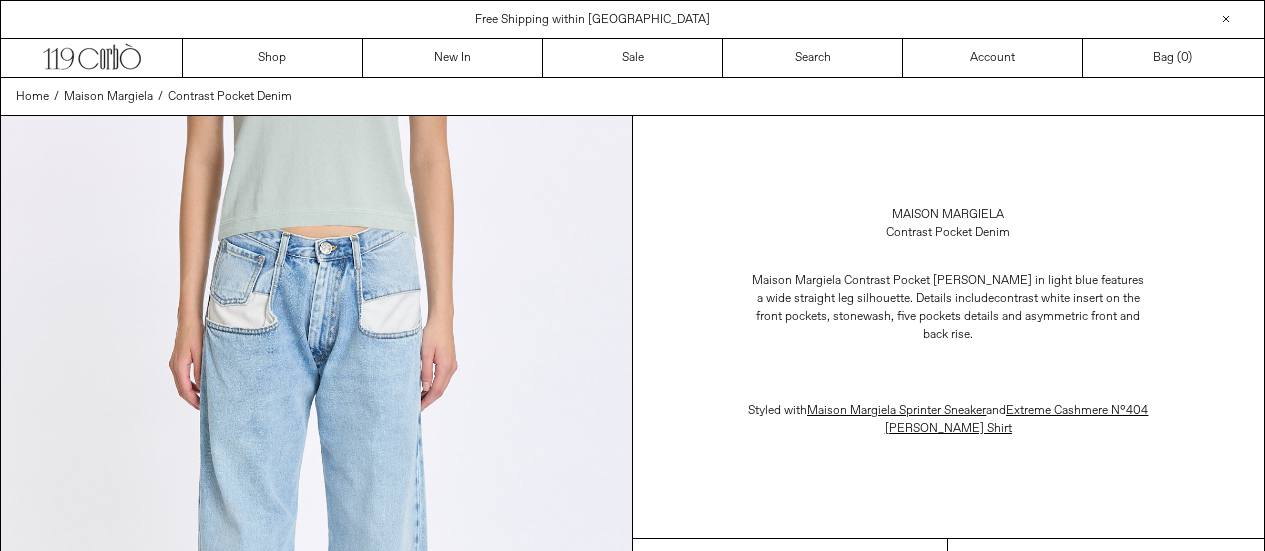 scroll, scrollTop: 0, scrollLeft: 0, axis: both 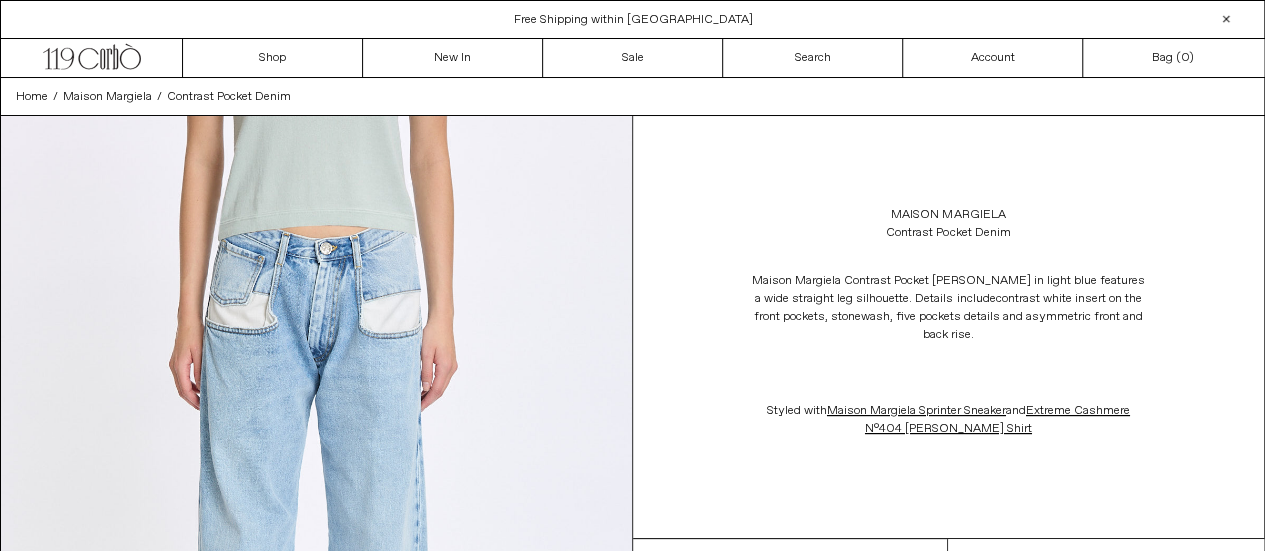 drag, startPoint x: 1054, startPoint y: 533, endPoint x: 1195, endPoint y: 535, distance: 141.01419 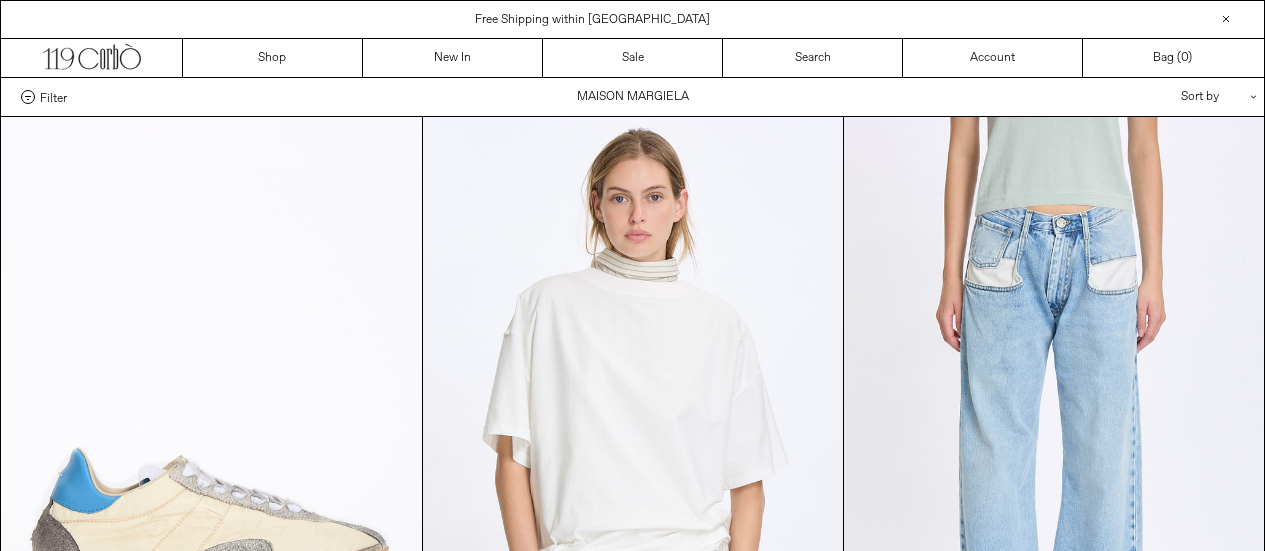 scroll, scrollTop: 1000, scrollLeft: 0, axis: vertical 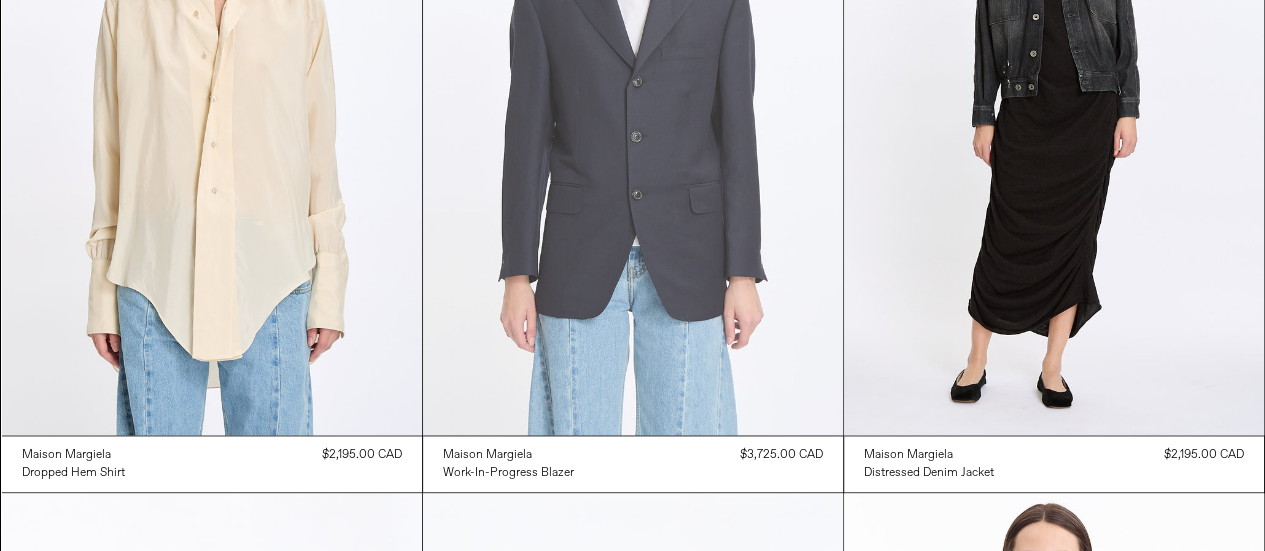 click at bounding box center [633, 120] 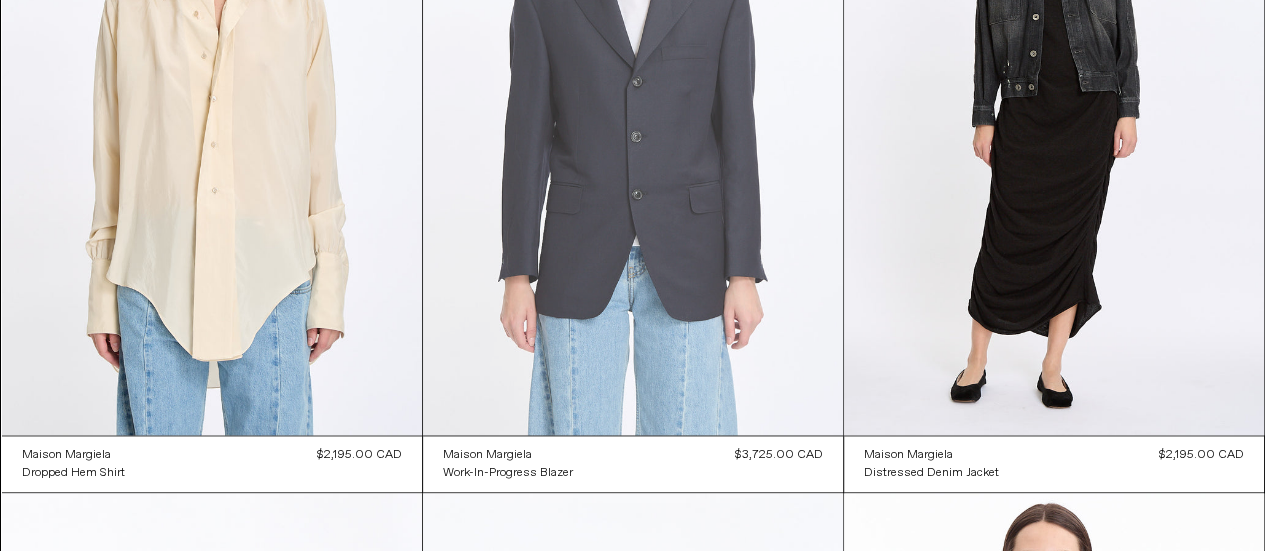 scroll, scrollTop: 0, scrollLeft: 0, axis: both 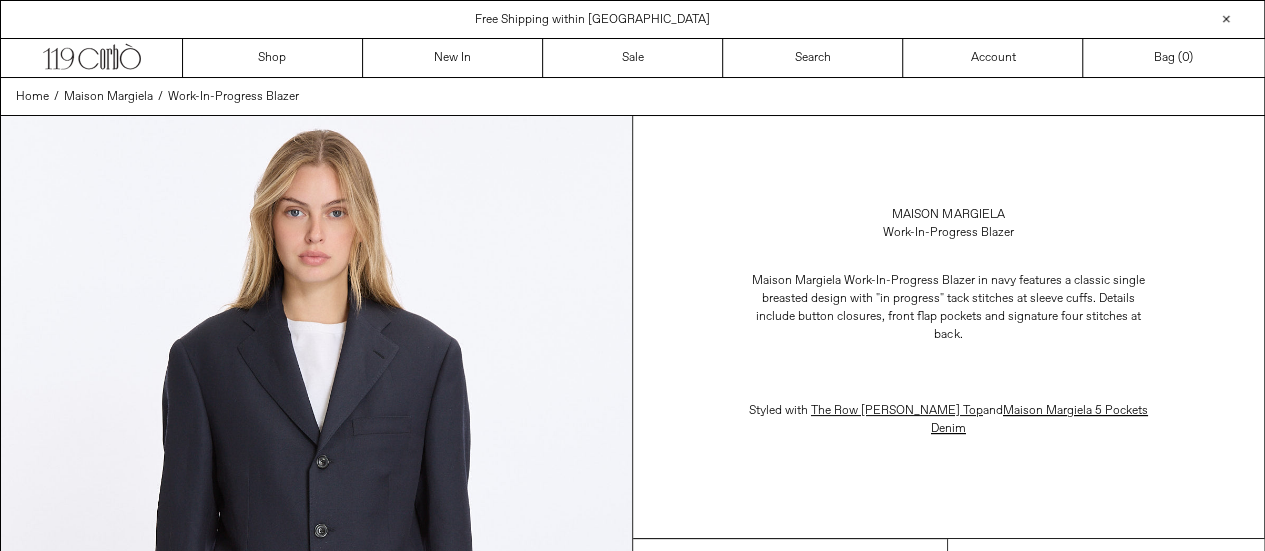 click on "**********" at bounding box center [1106, 558] 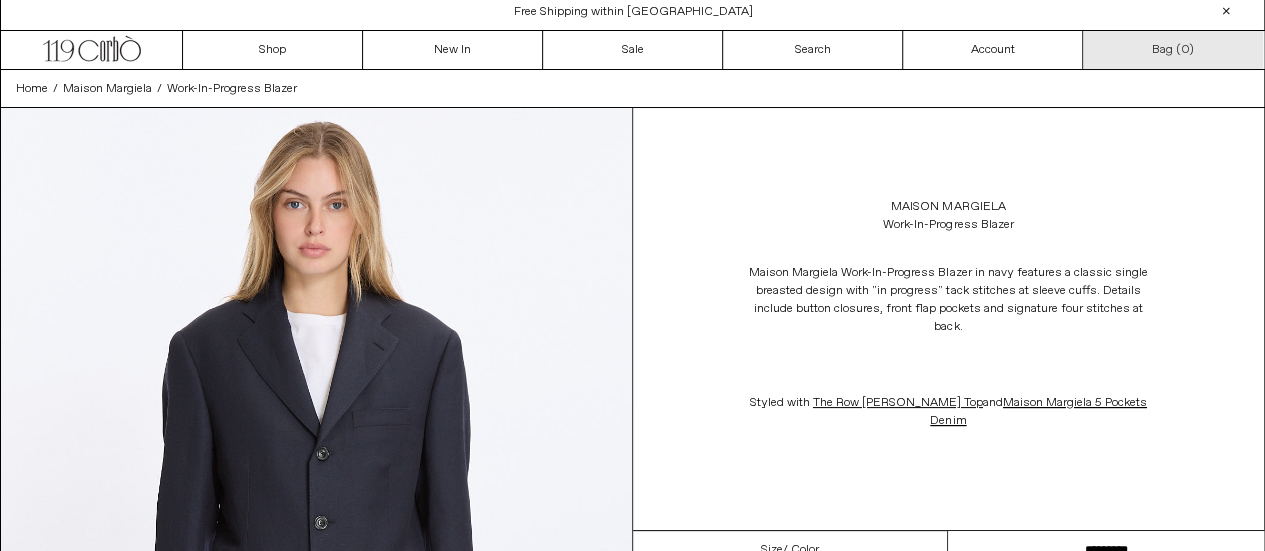 scroll, scrollTop: 0, scrollLeft: 0, axis: both 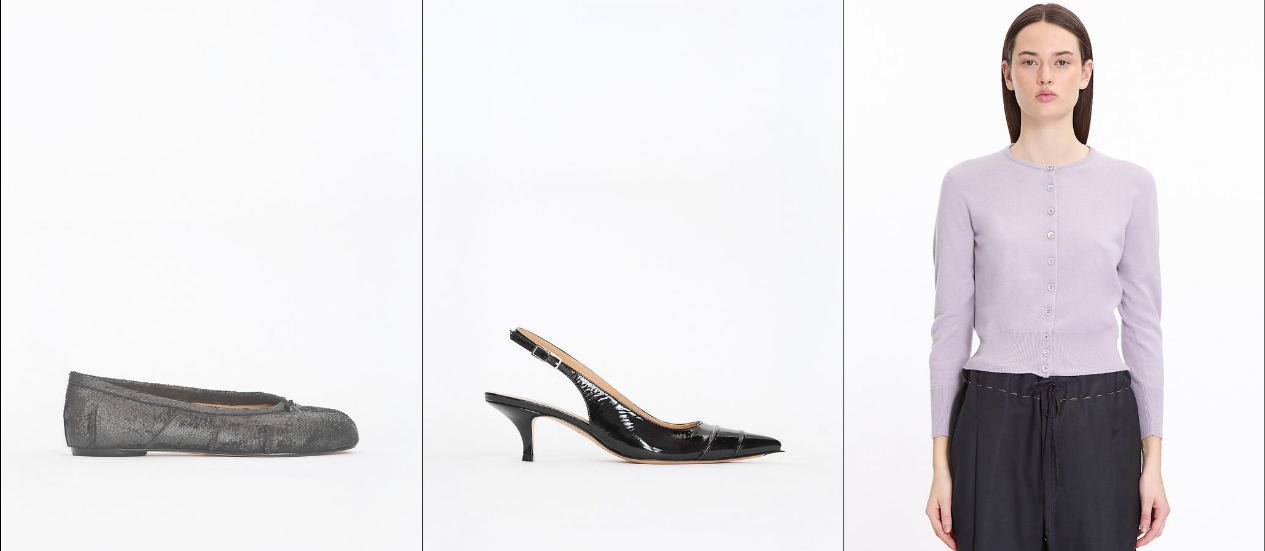 click at bounding box center (212, 308) 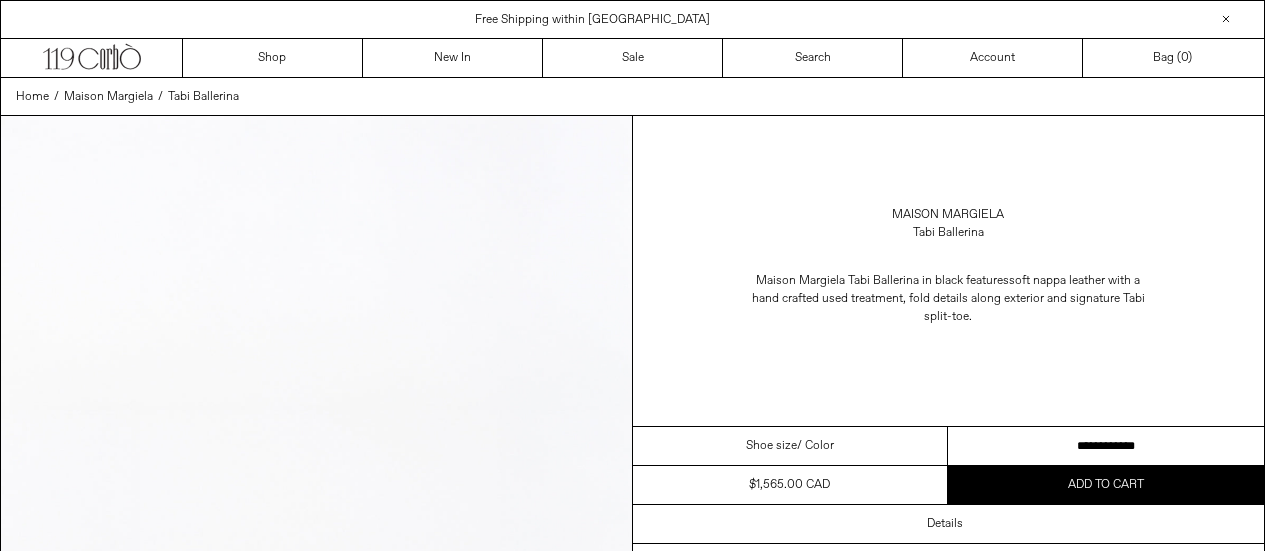 scroll, scrollTop: 0, scrollLeft: 0, axis: both 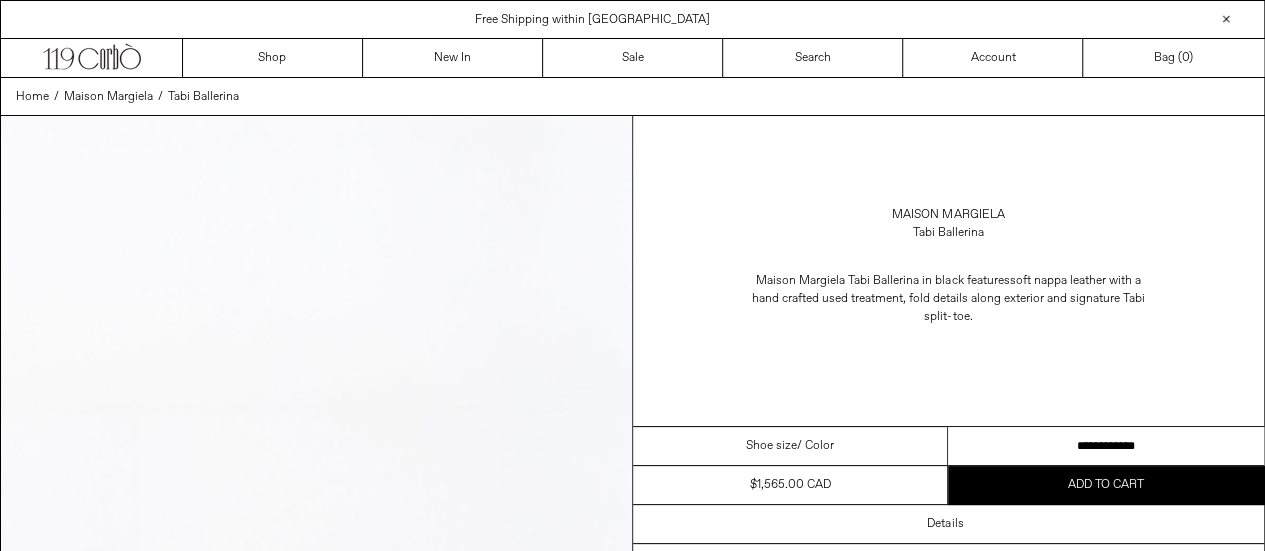 click on "**********" at bounding box center [1106, 446] 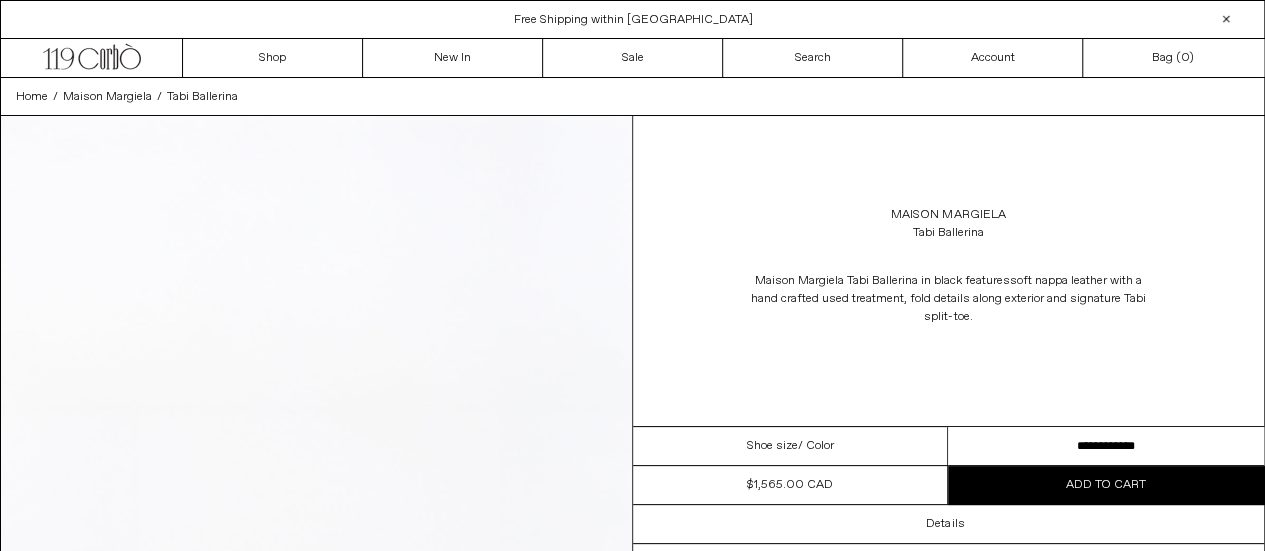 scroll, scrollTop: 0, scrollLeft: 0, axis: both 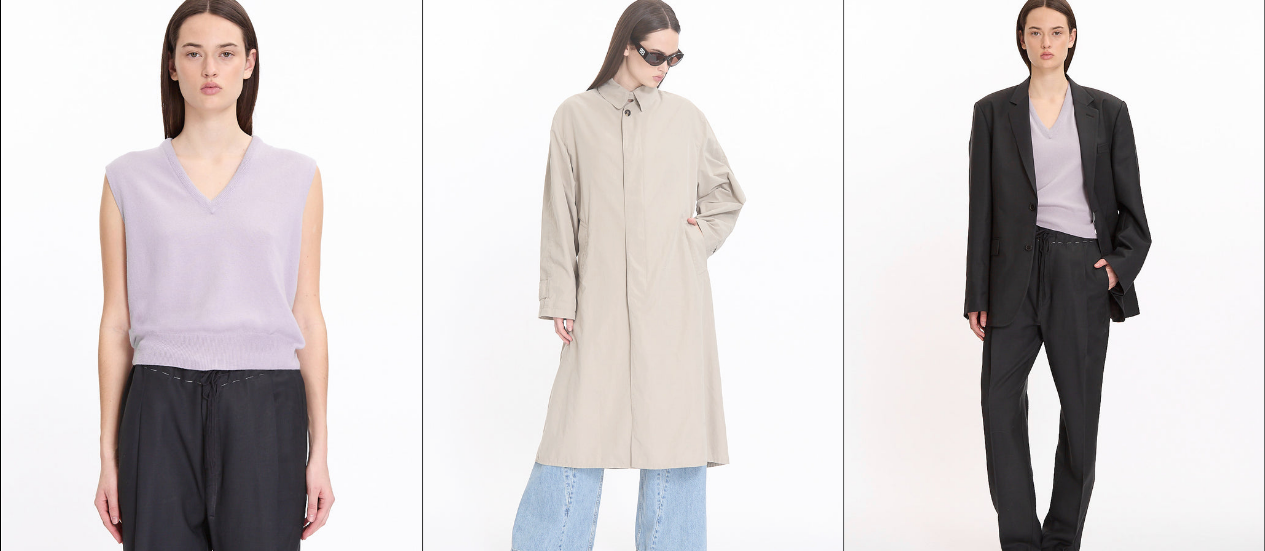 click at bounding box center [633, 296] 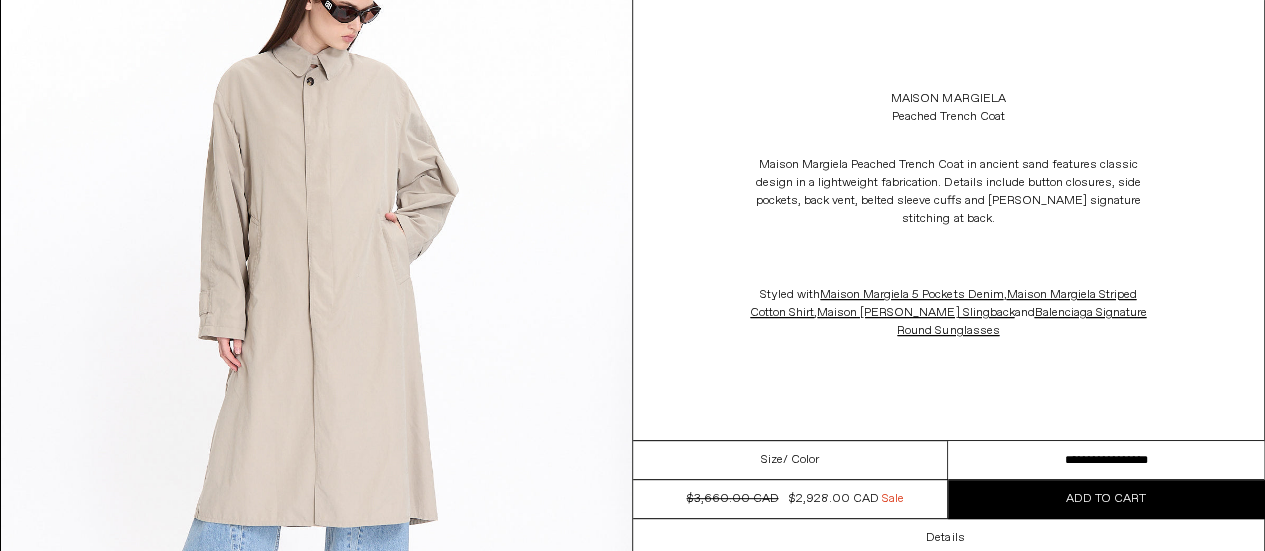 scroll, scrollTop: 0, scrollLeft: 0, axis: both 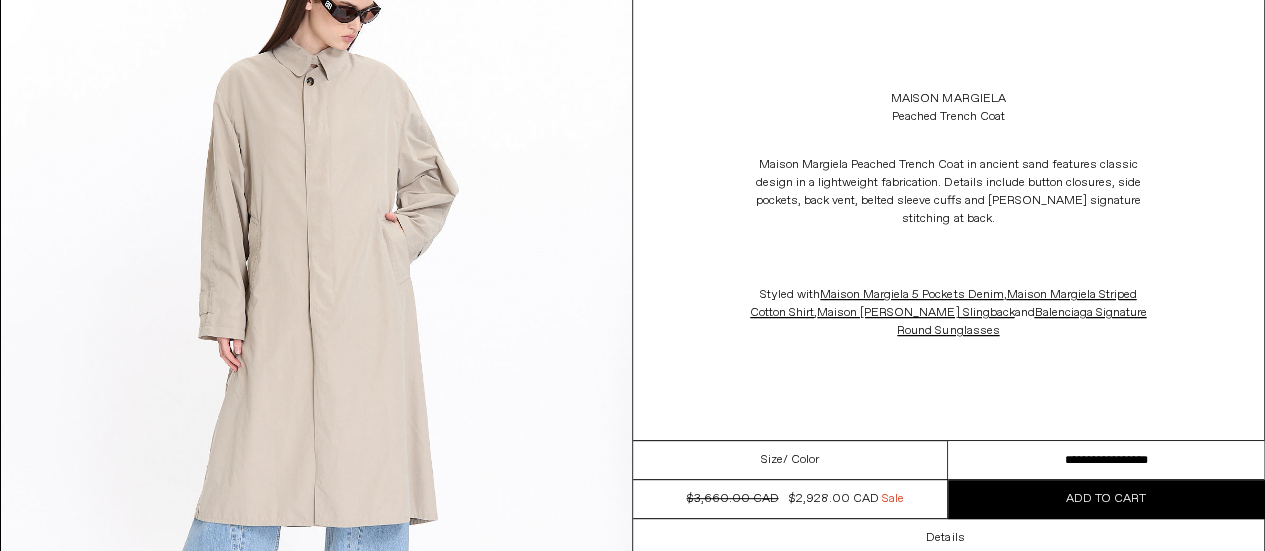 click on "**********" at bounding box center (1106, 460) 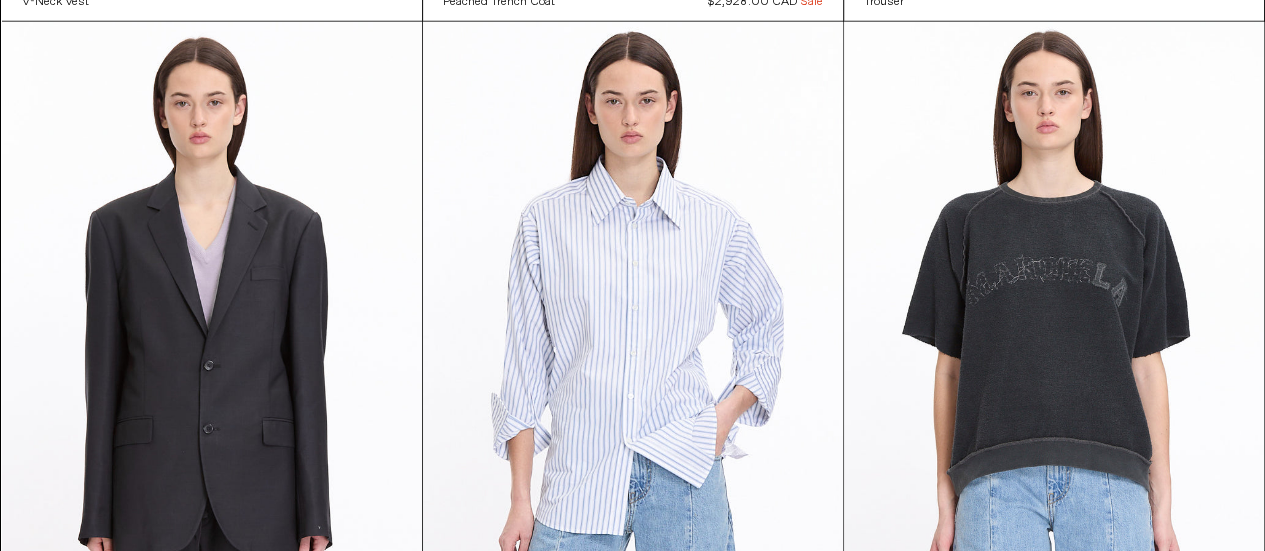 scroll, scrollTop: 3000, scrollLeft: 0, axis: vertical 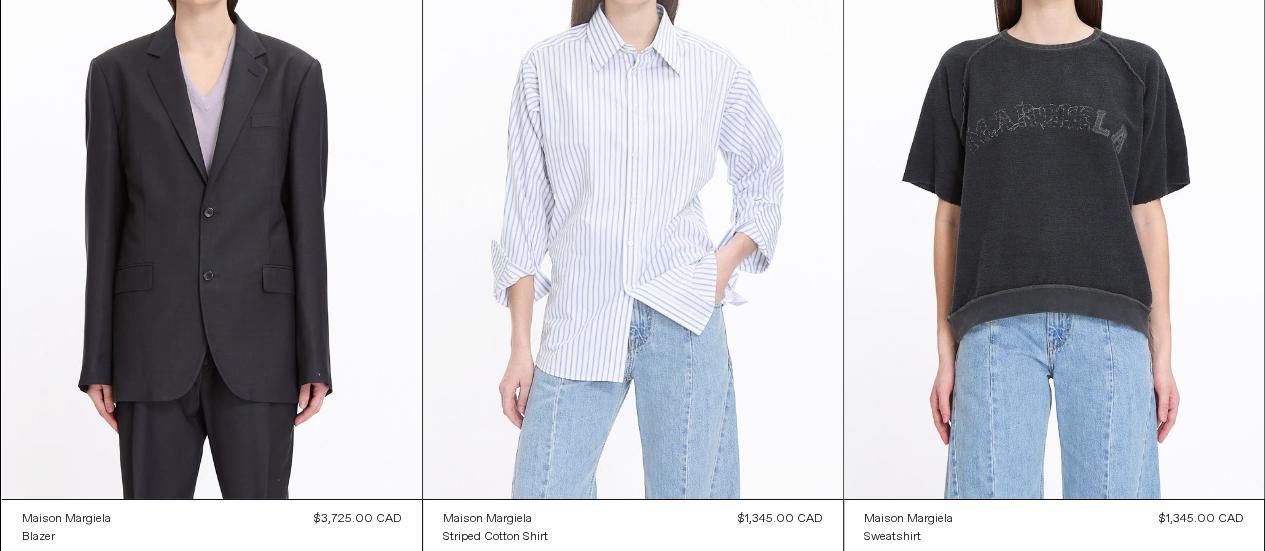 click at bounding box center [633, 184] 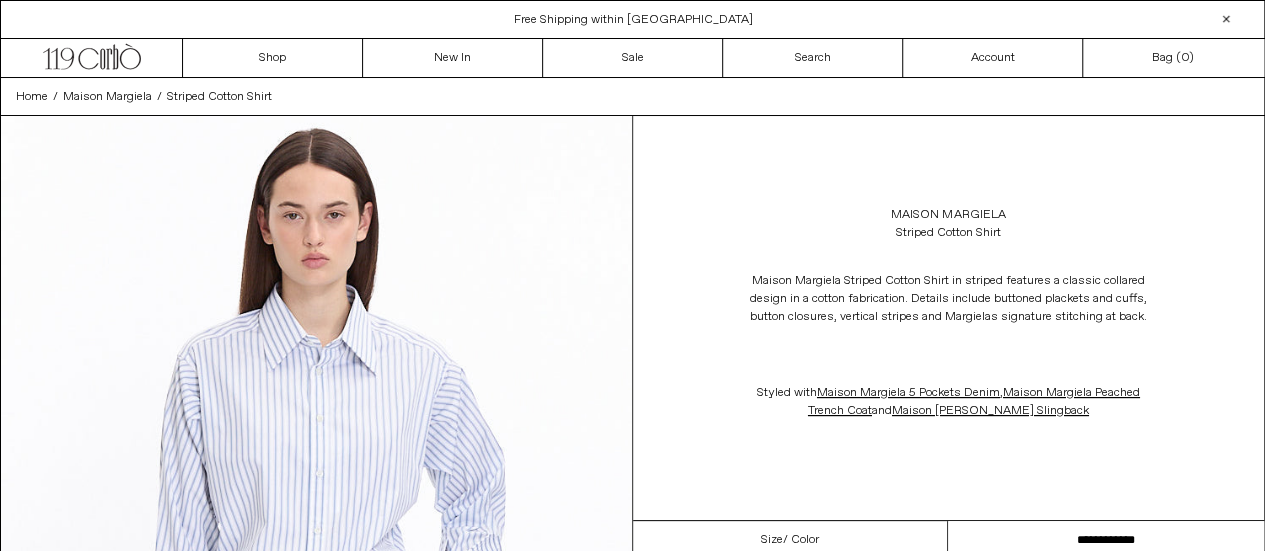 scroll, scrollTop: 0, scrollLeft: 0, axis: both 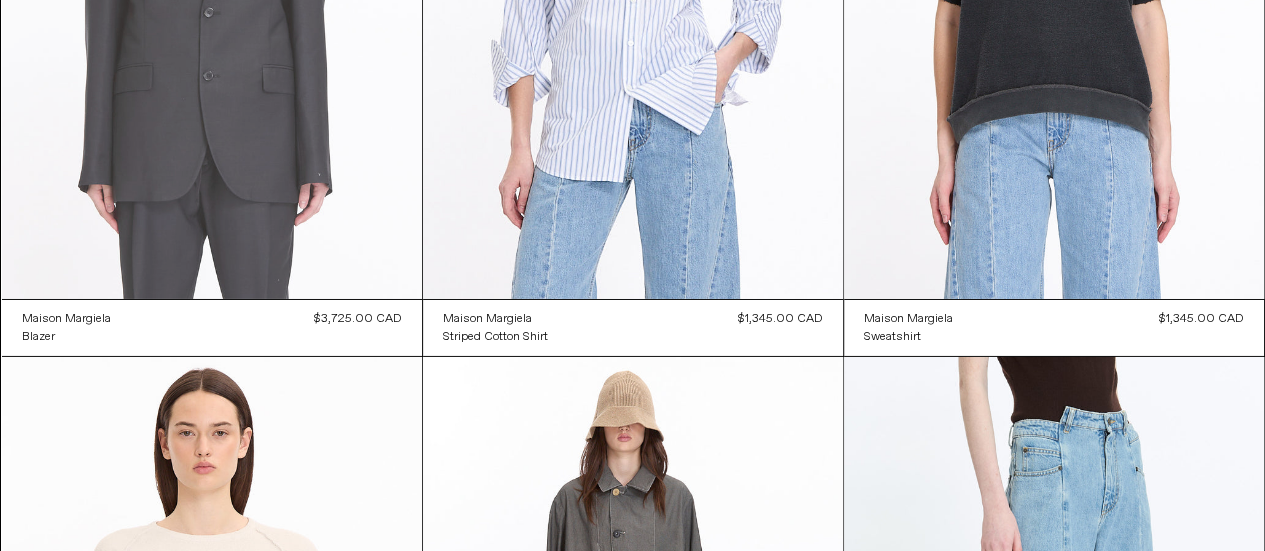 click at bounding box center [212, -16] 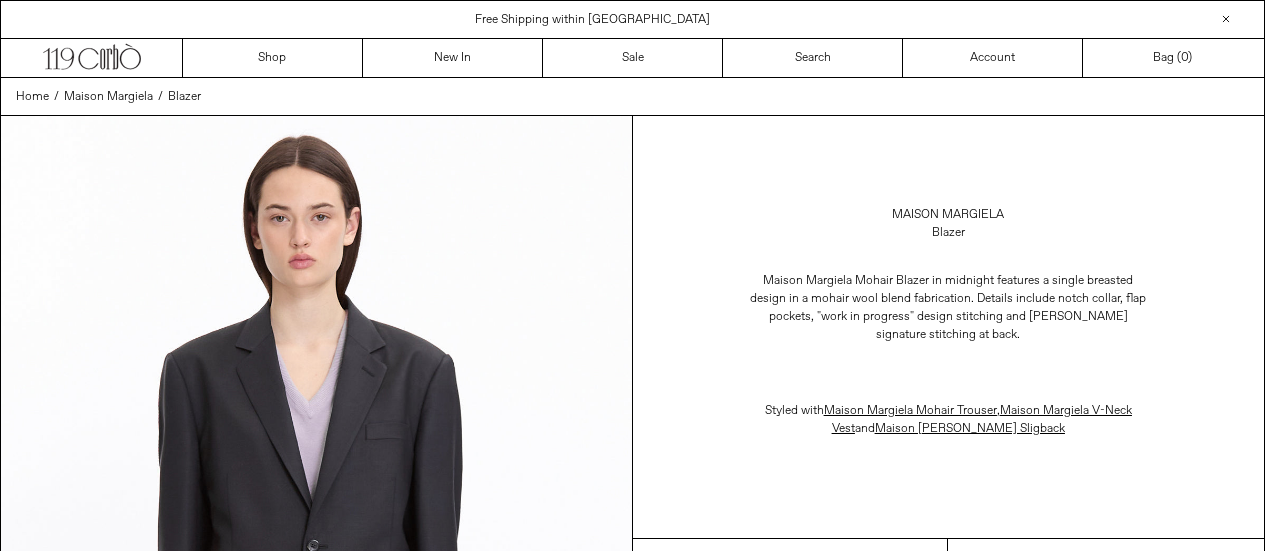 scroll, scrollTop: 0, scrollLeft: 0, axis: both 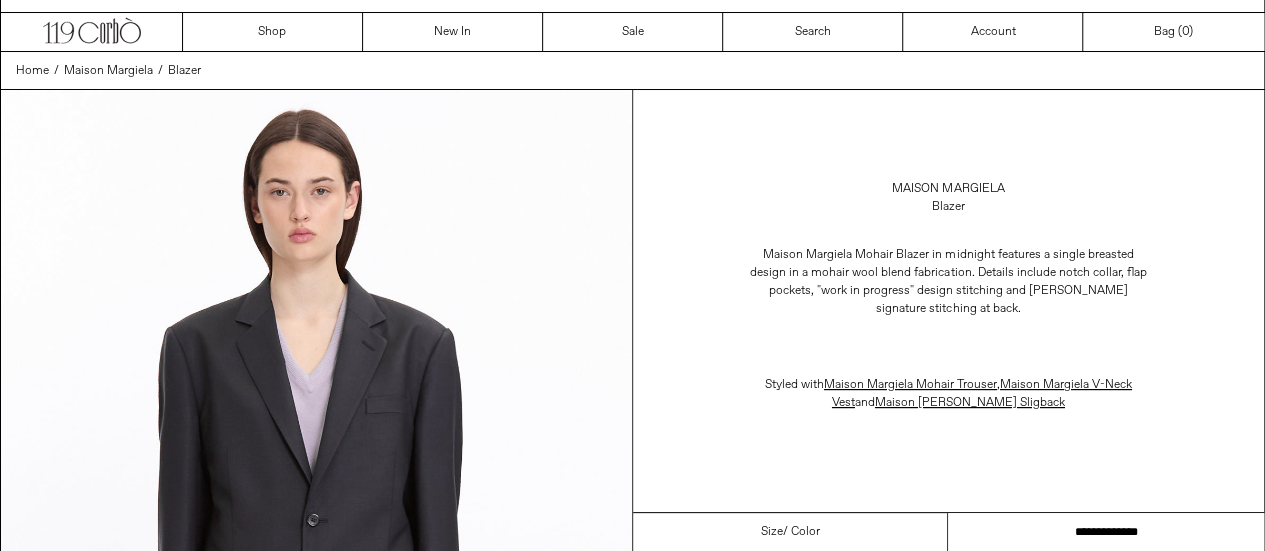 drag, startPoint x: 1130, startPoint y: 542, endPoint x: 1258, endPoint y: 522, distance: 129.55309 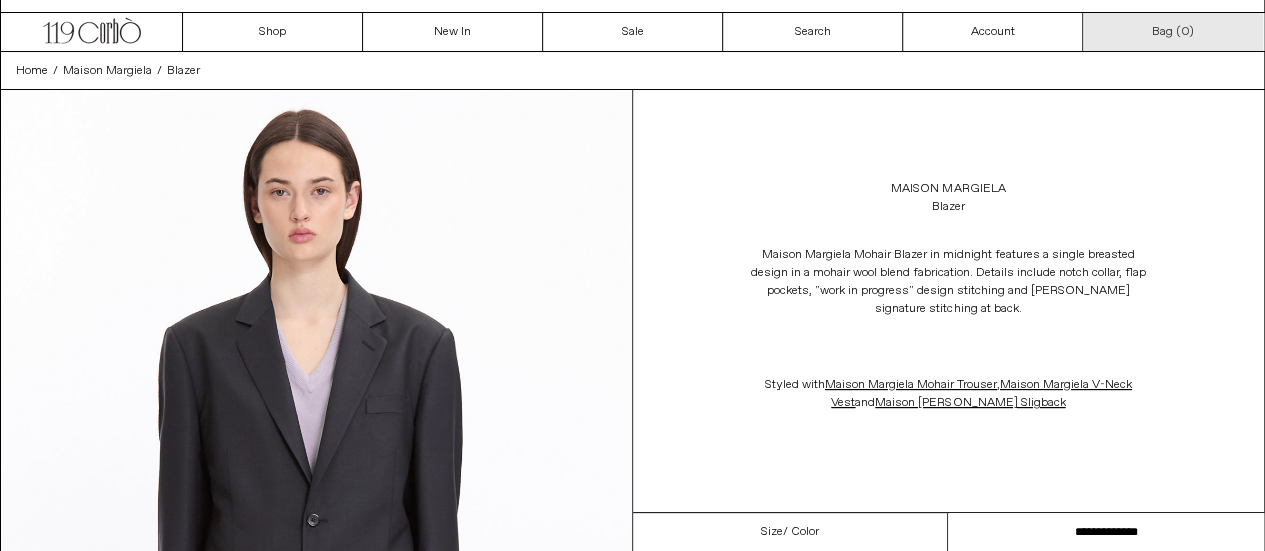 scroll, scrollTop: 0, scrollLeft: 0, axis: both 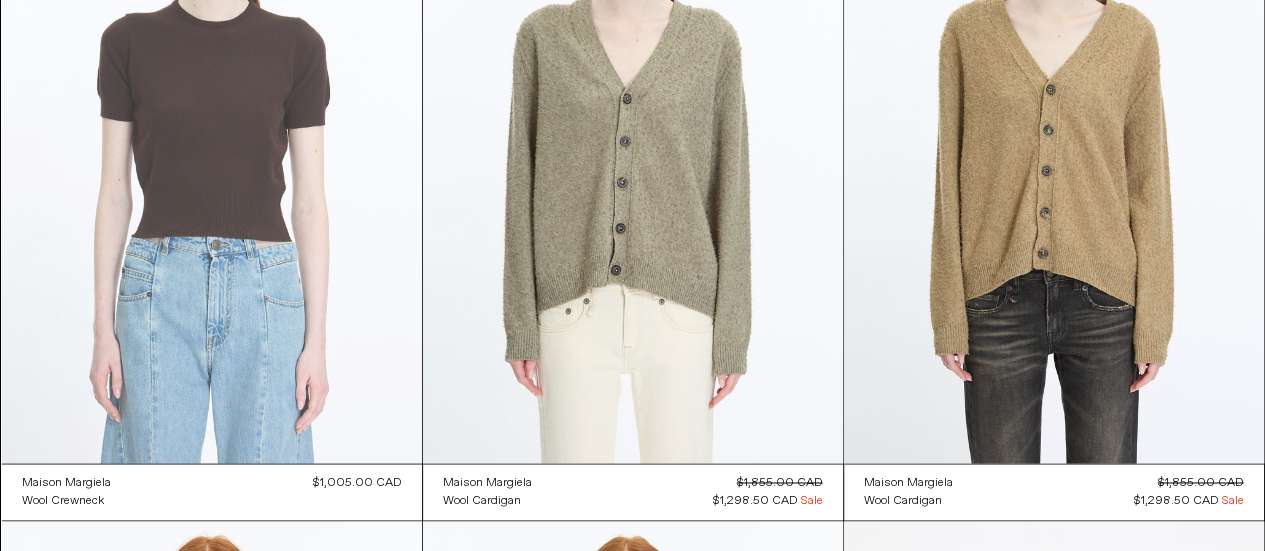 click at bounding box center (212, 148) 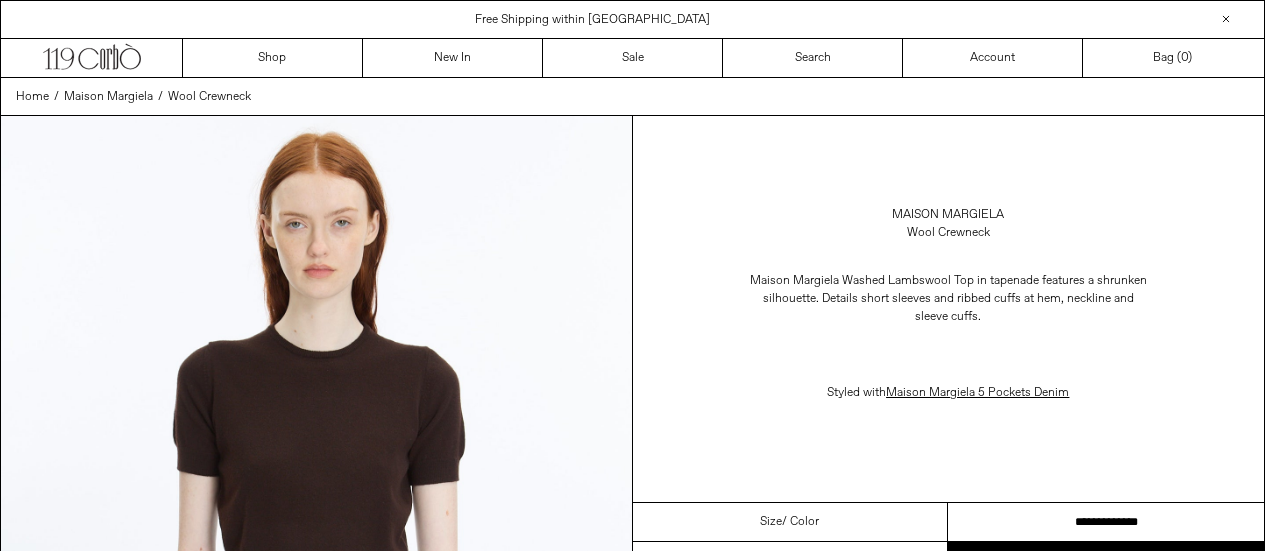 scroll, scrollTop: 0, scrollLeft: 0, axis: both 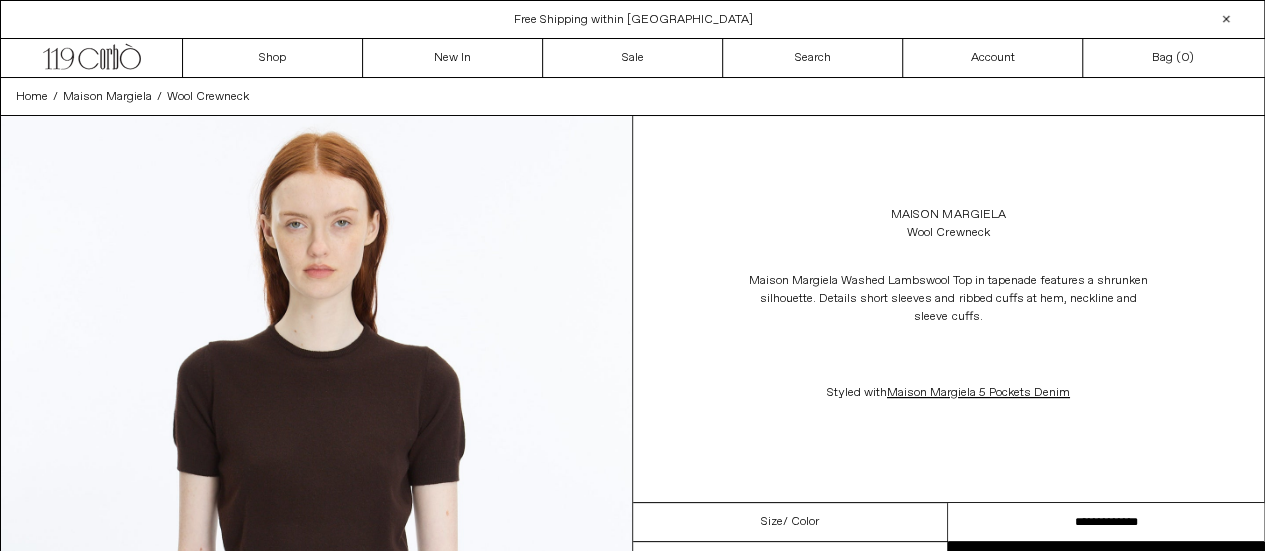 click on "**********" at bounding box center (1106, 522) 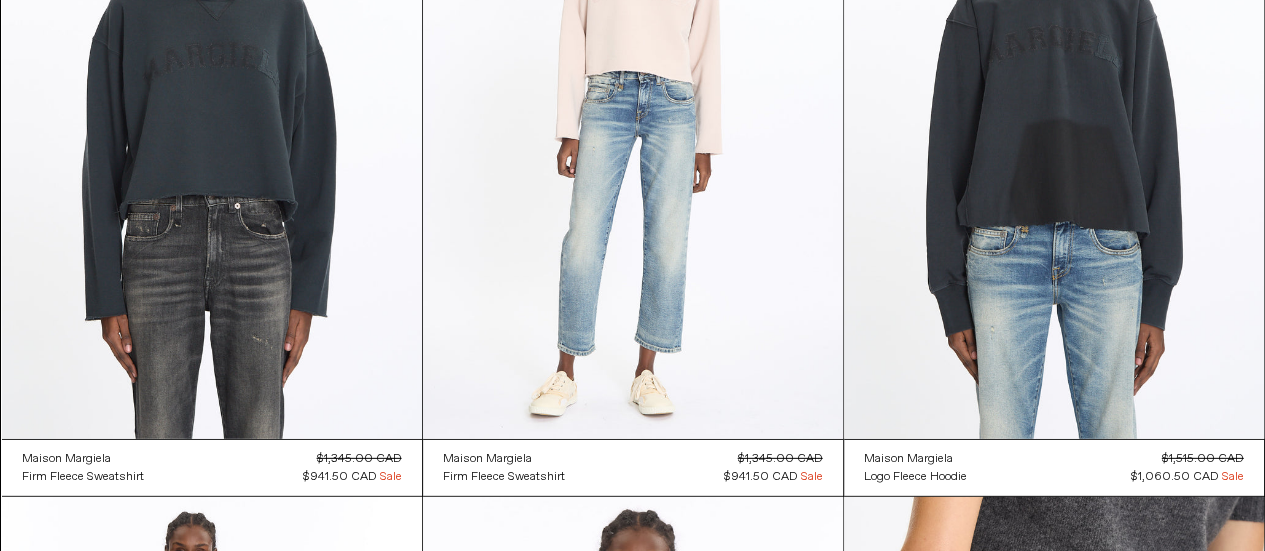 scroll, scrollTop: 6900, scrollLeft: 0, axis: vertical 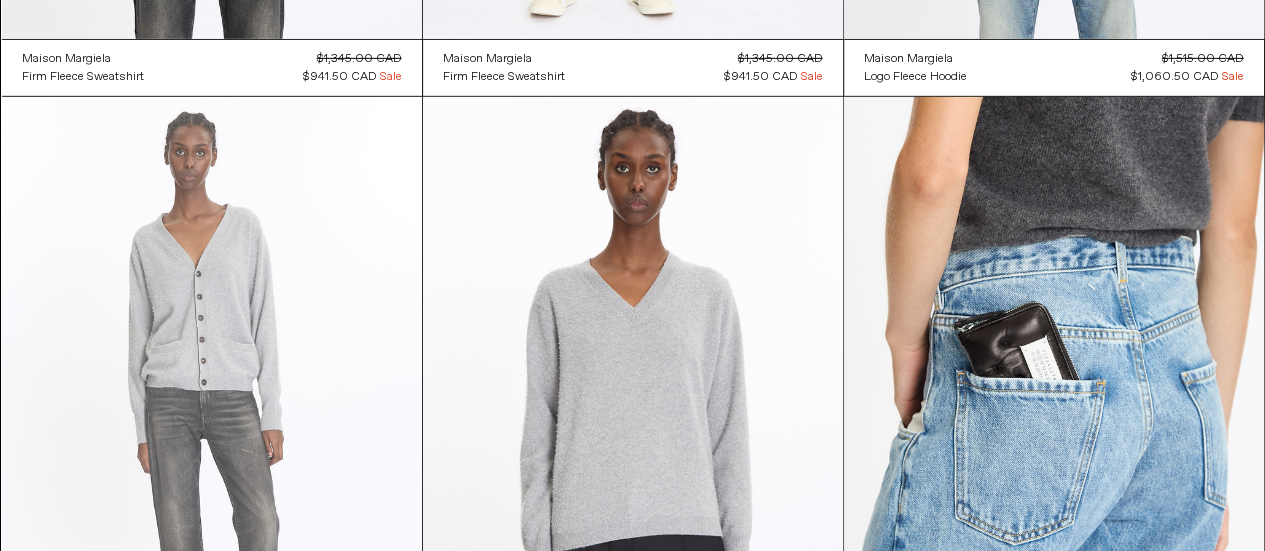 click at bounding box center [212, 412] 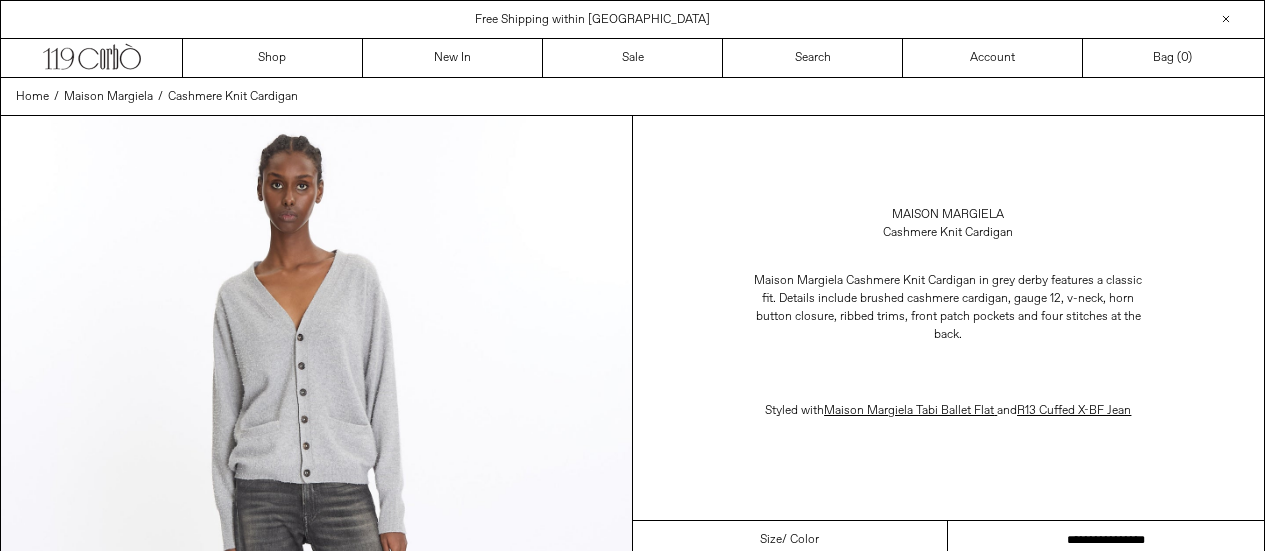 scroll, scrollTop: 0, scrollLeft: 0, axis: both 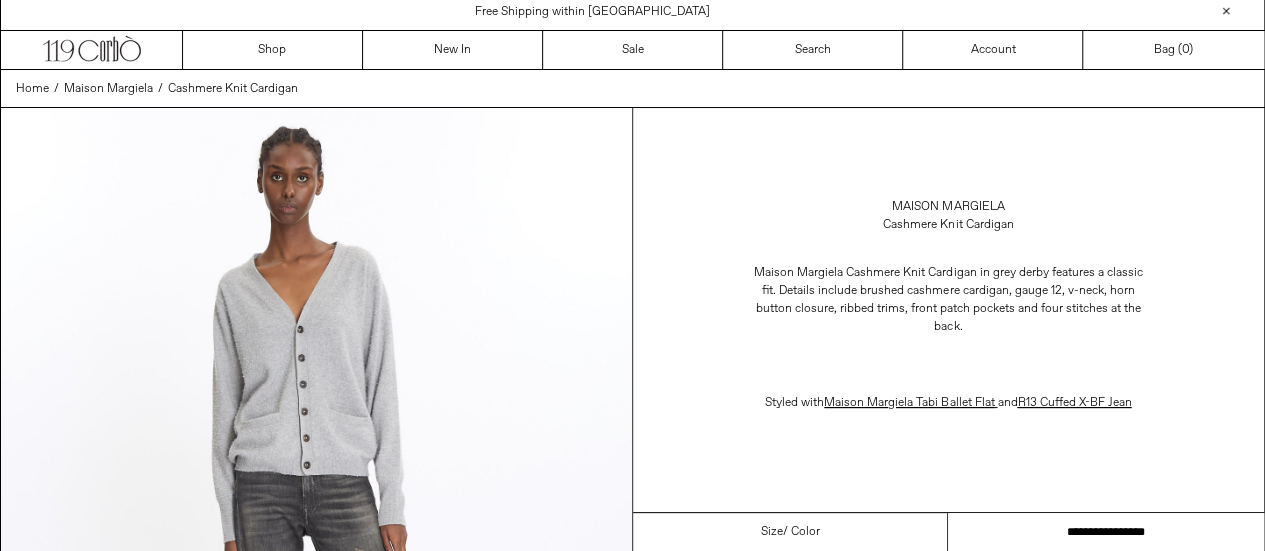 drag, startPoint x: 1089, startPoint y: 541, endPoint x: 1128, endPoint y: 539, distance: 39.051247 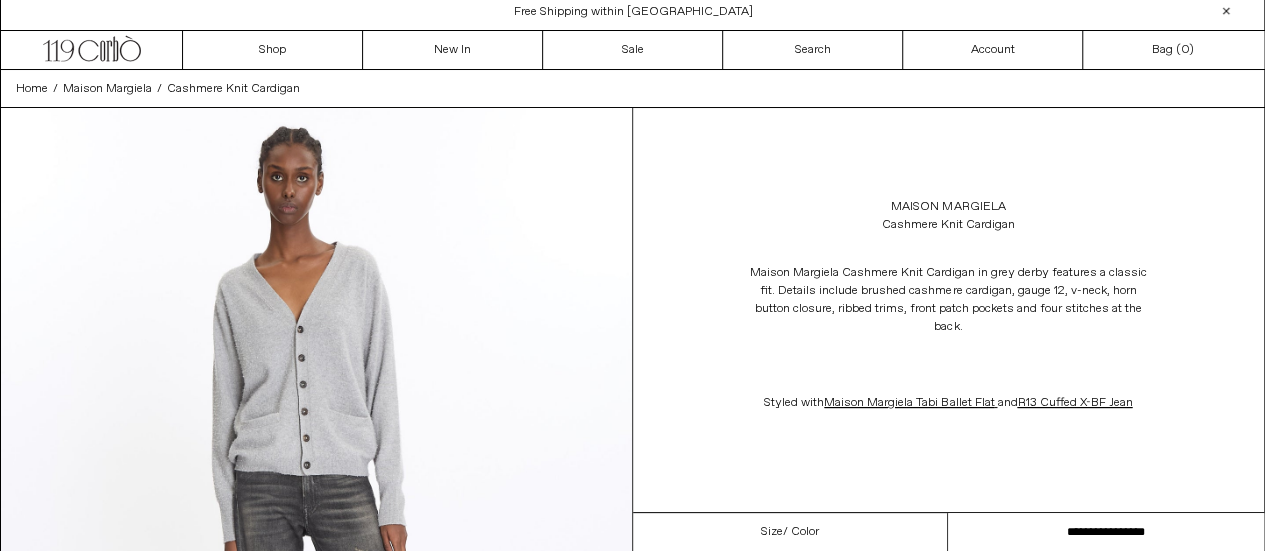scroll, scrollTop: 0, scrollLeft: 0, axis: both 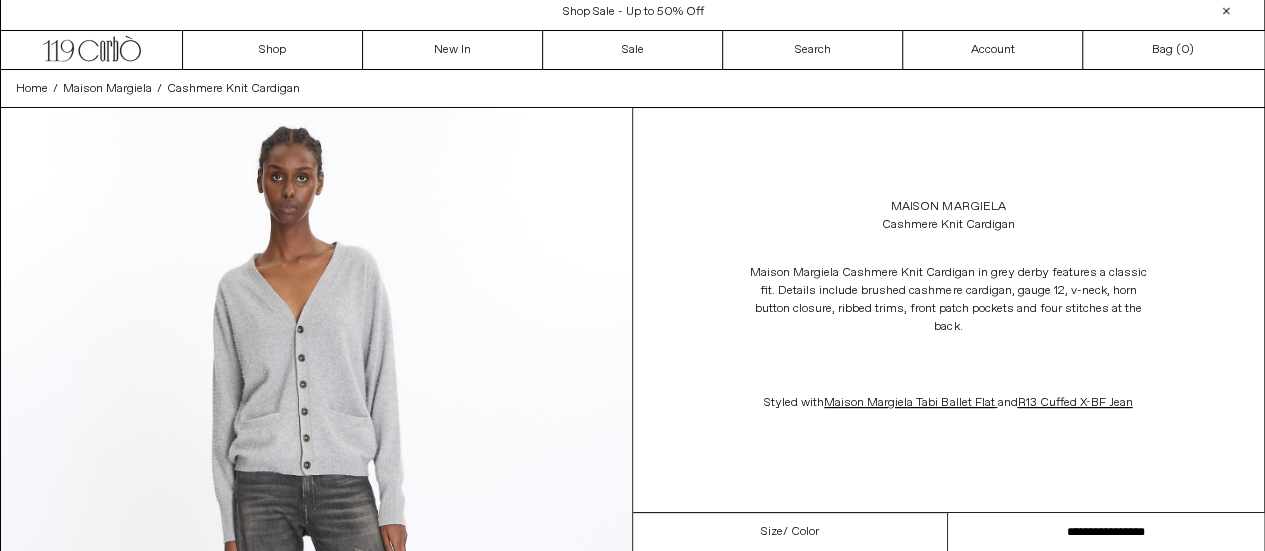 click on "**********" at bounding box center (1106, 532) 